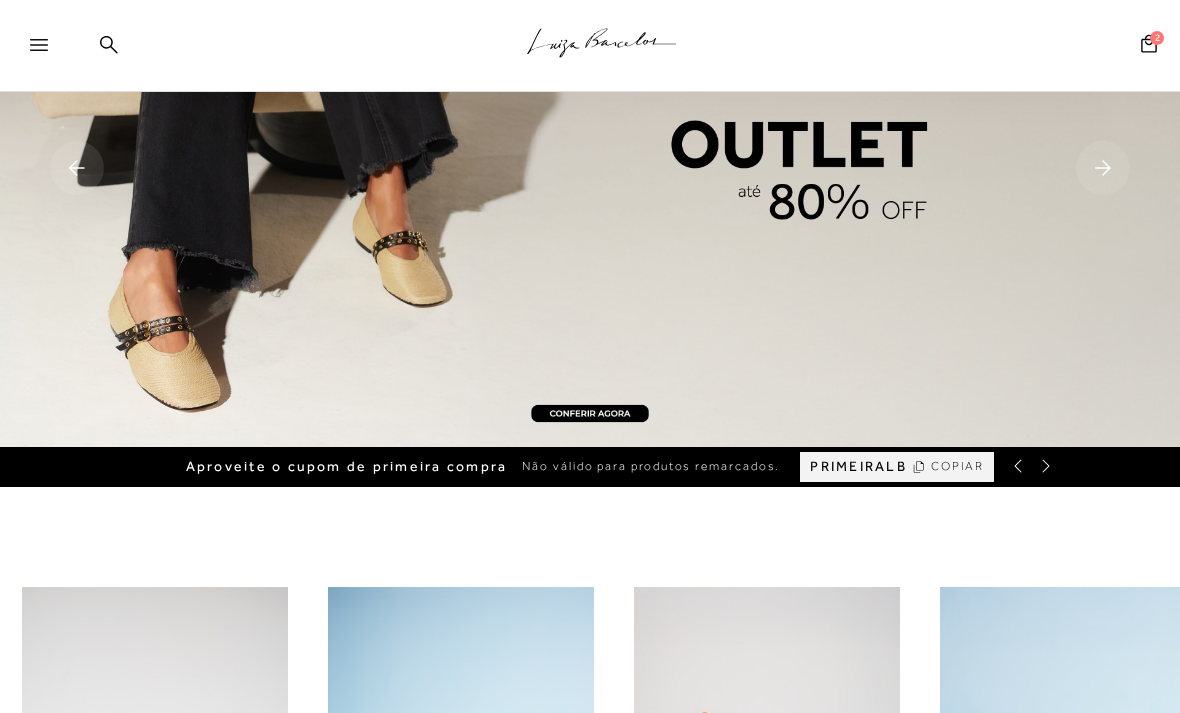 scroll, scrollTop: 107, scrollLeft: 0, axis: vertical 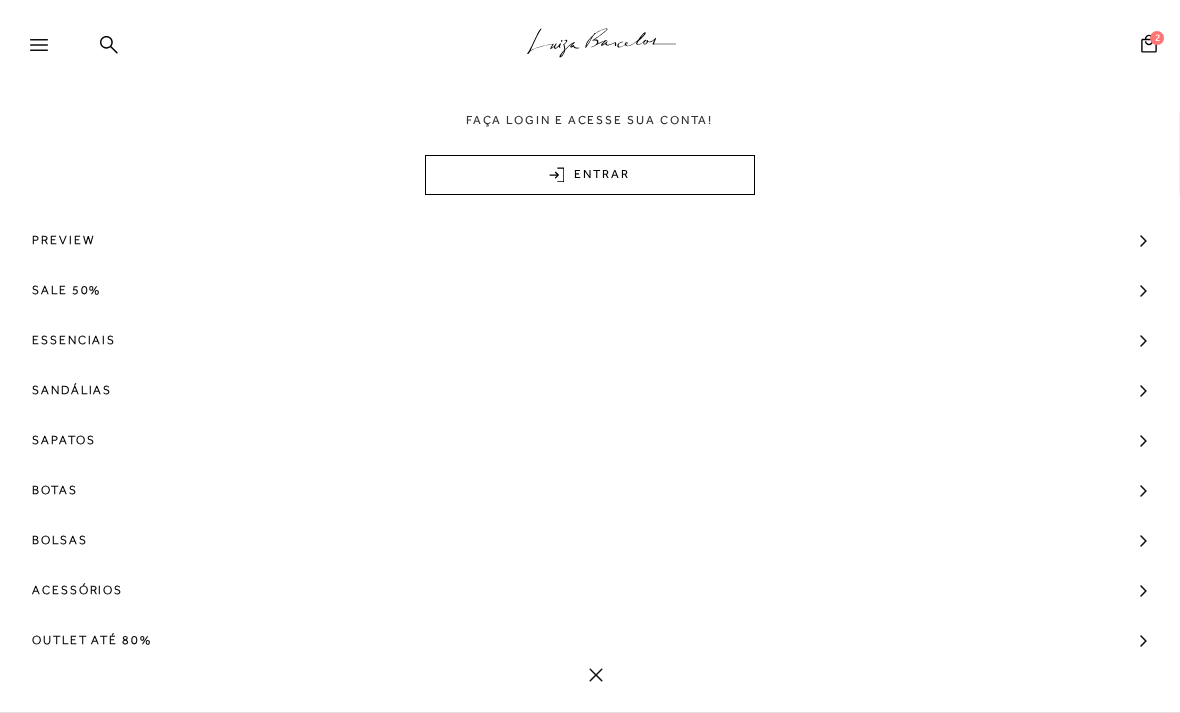 click on "Bolsas" at bounding box center (60, 540) 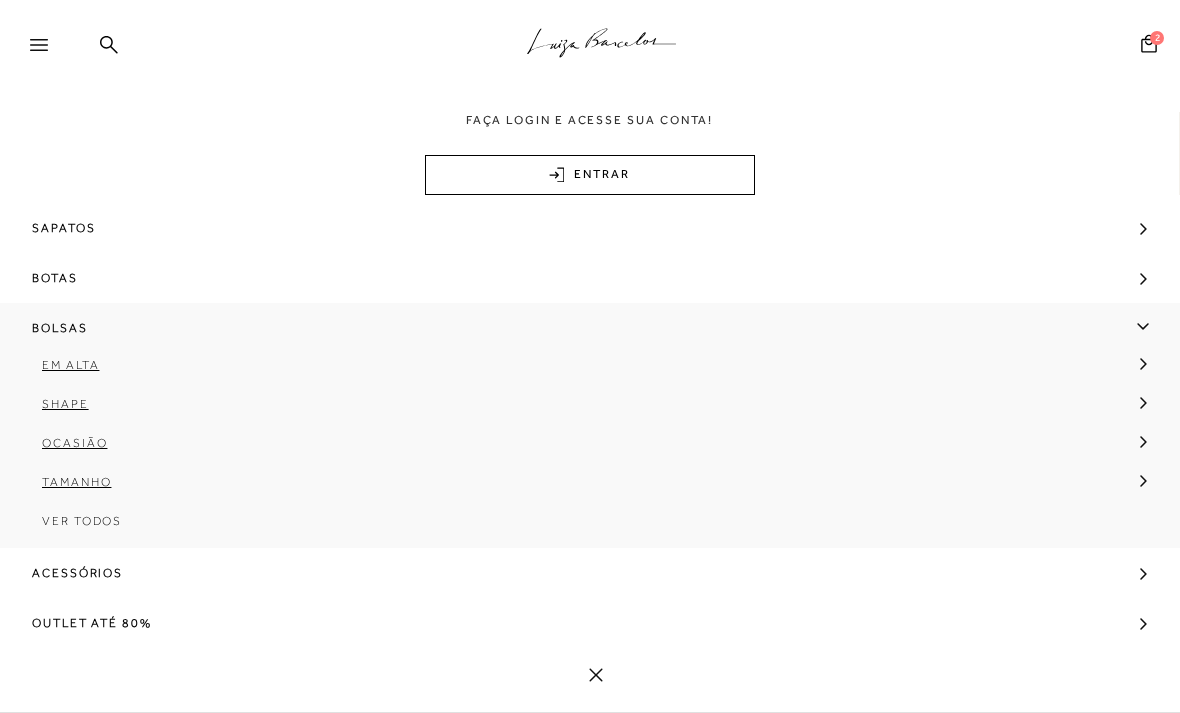 scroll, scrollTop: 217, scrollLeft: 0, axis: vertical 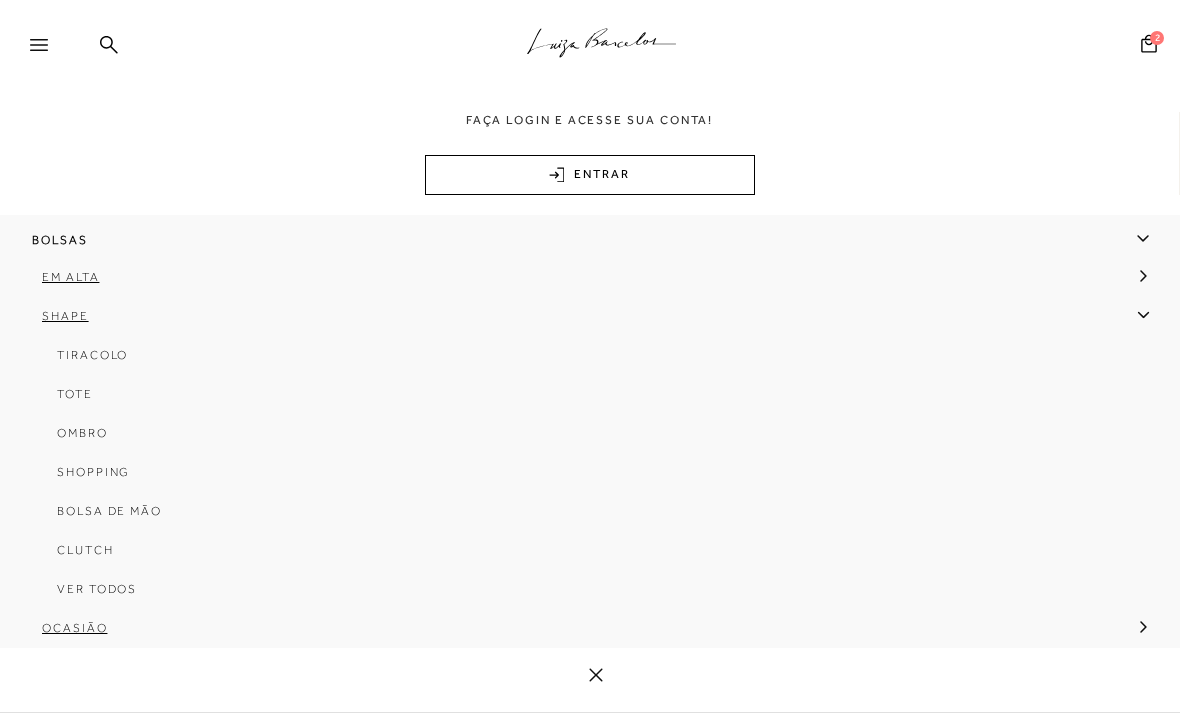 click on "Ombro" at bounding box center [583, 440] 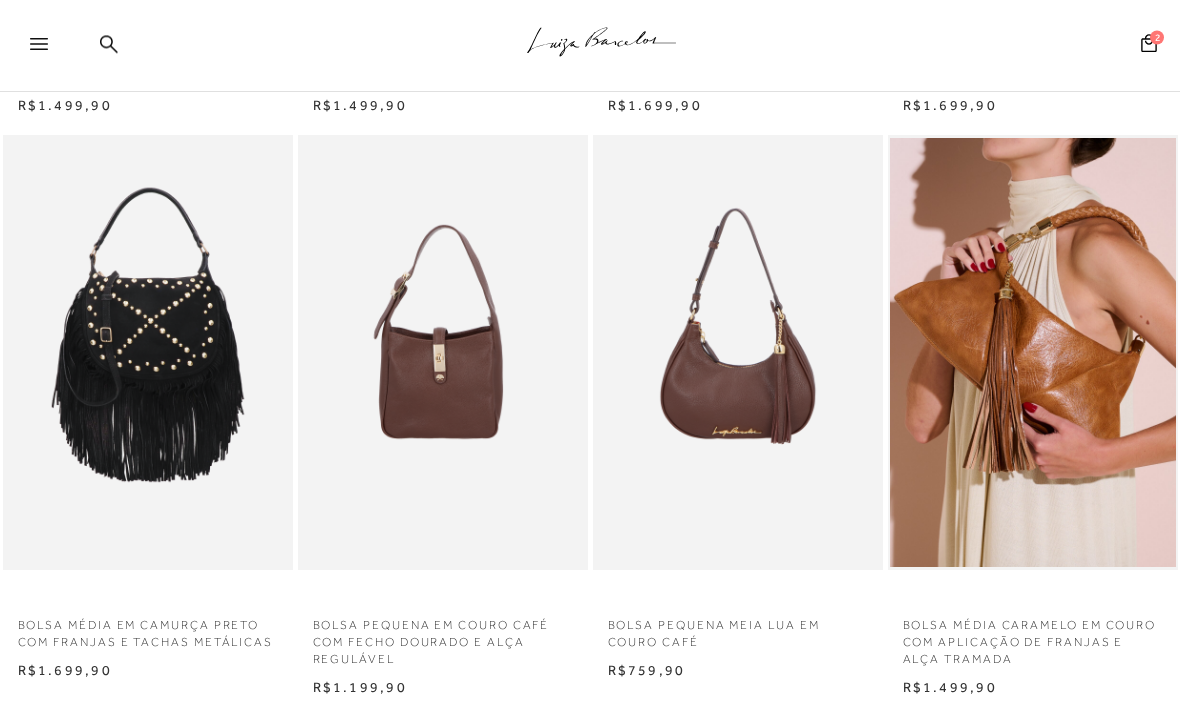 scroll, scrollTop: 586, scrollLeft: 0, axis: vertical 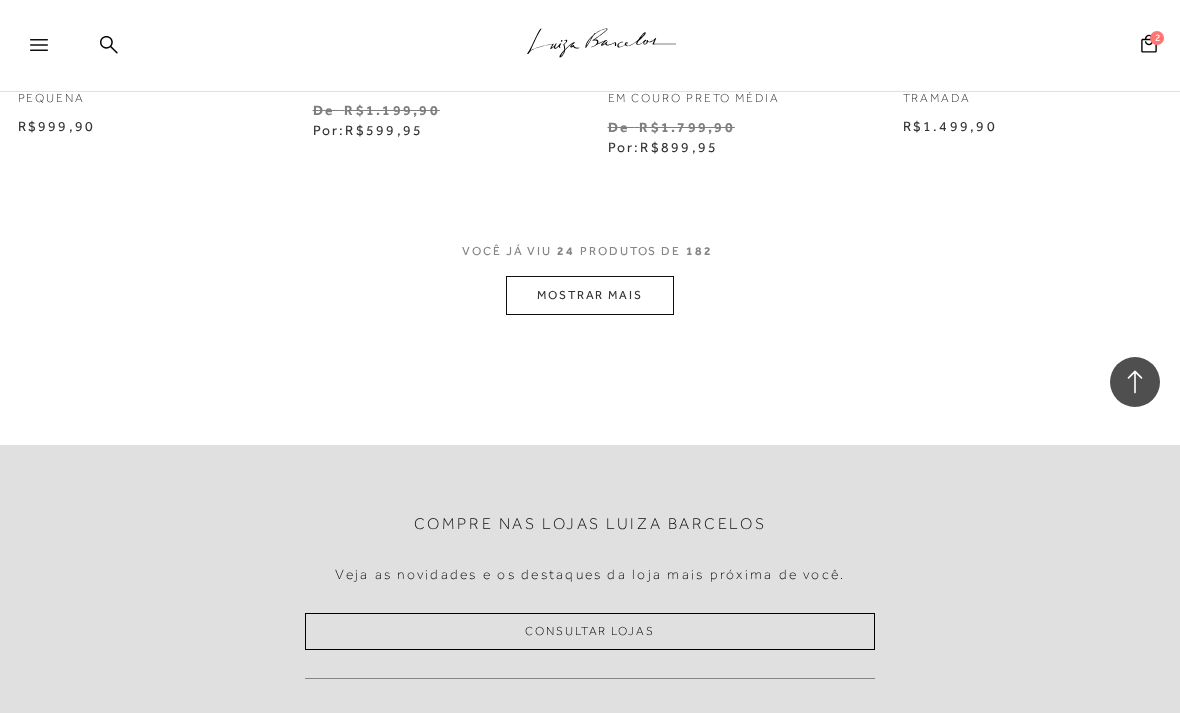 click on "MOSTRAR MAIS" at bounding box center [590, 295] 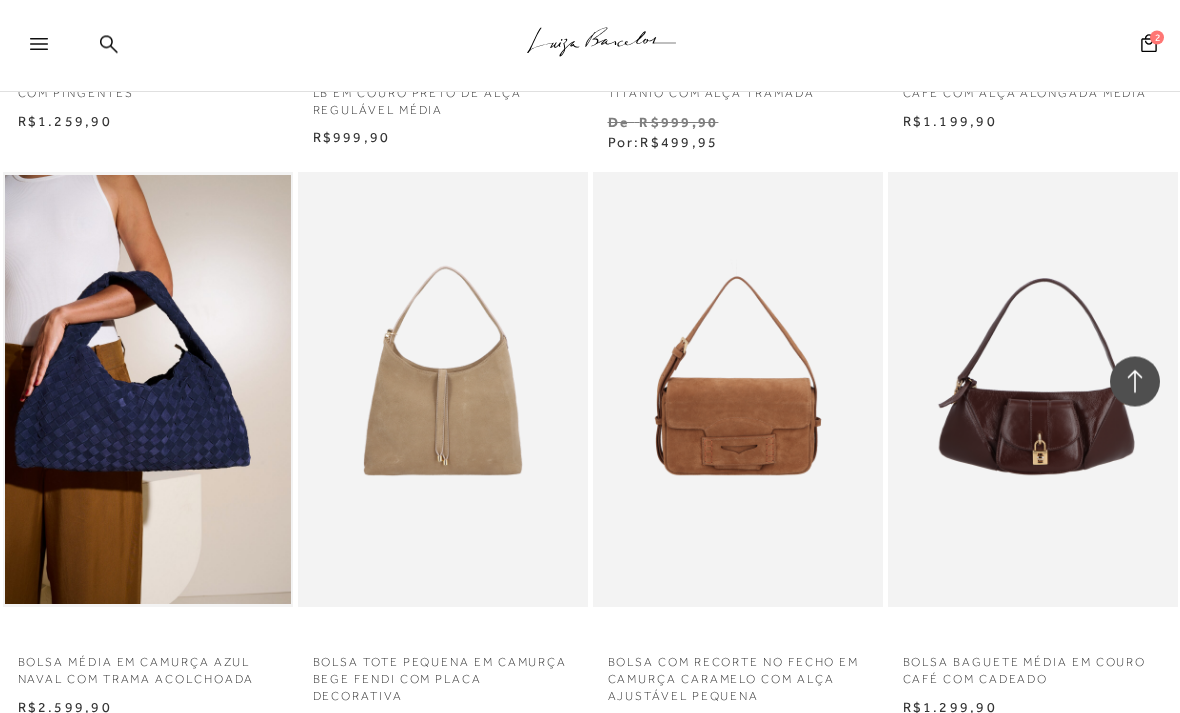 scroll, scrollTop: 6428, scrollLeft: 0, axis: vertical 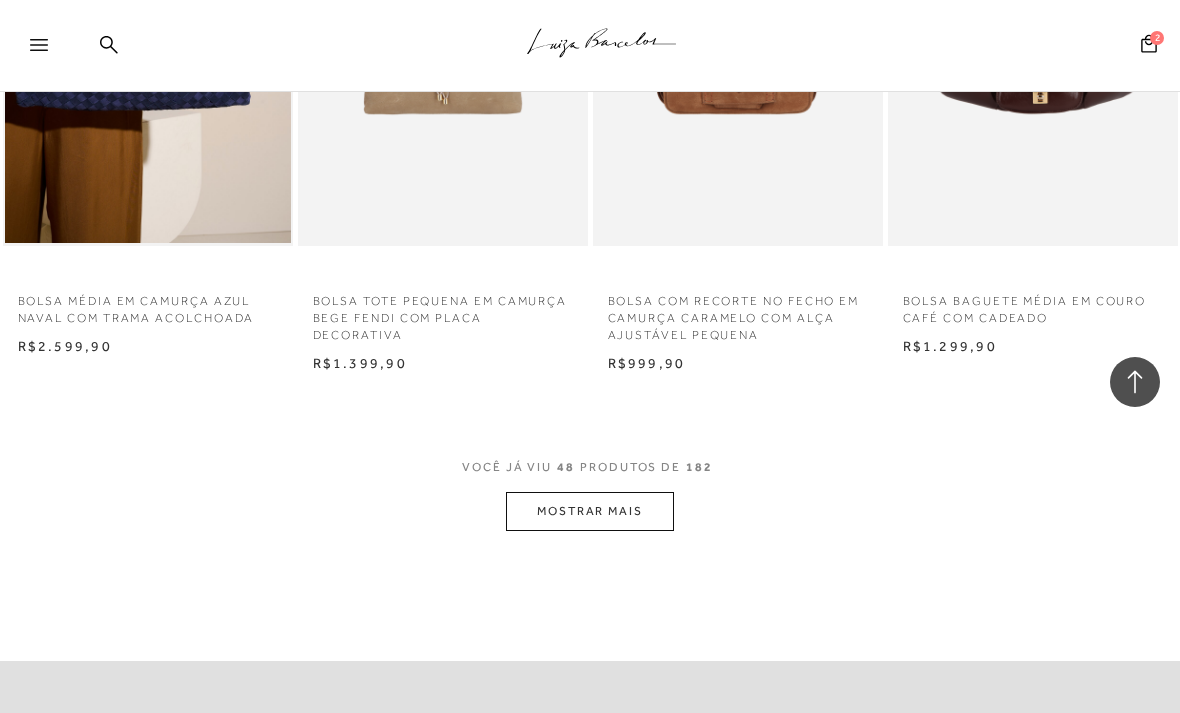 click on "MOSTRAR MAIS" at bounding box center [590, 511] 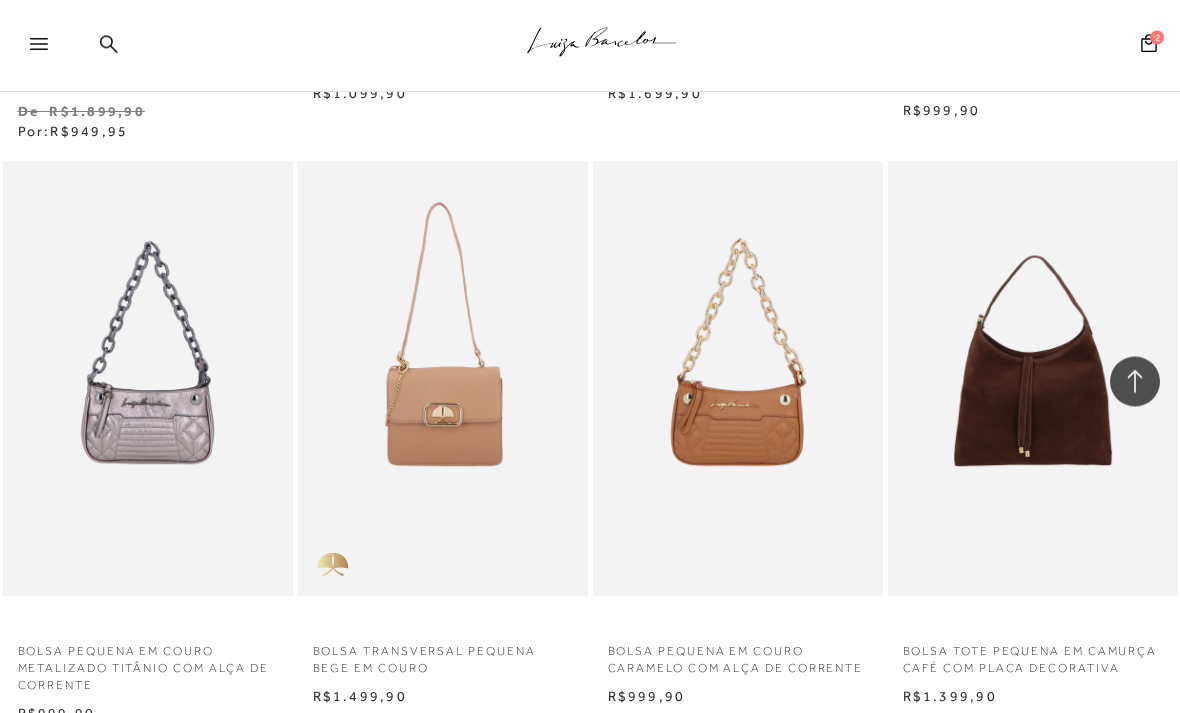scroll, scrollTop: 7624, scrollLeft: 0, axis: vertical 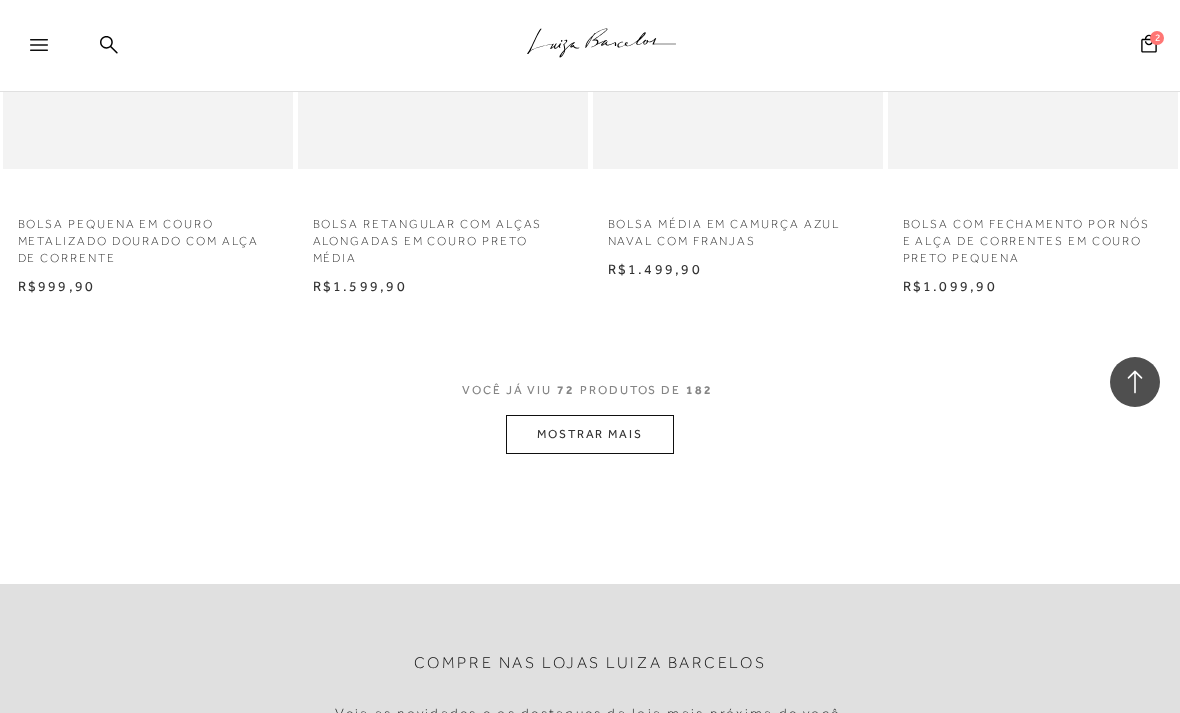click on "MOSTRAR MAIS" at bounding box center [590, 434] 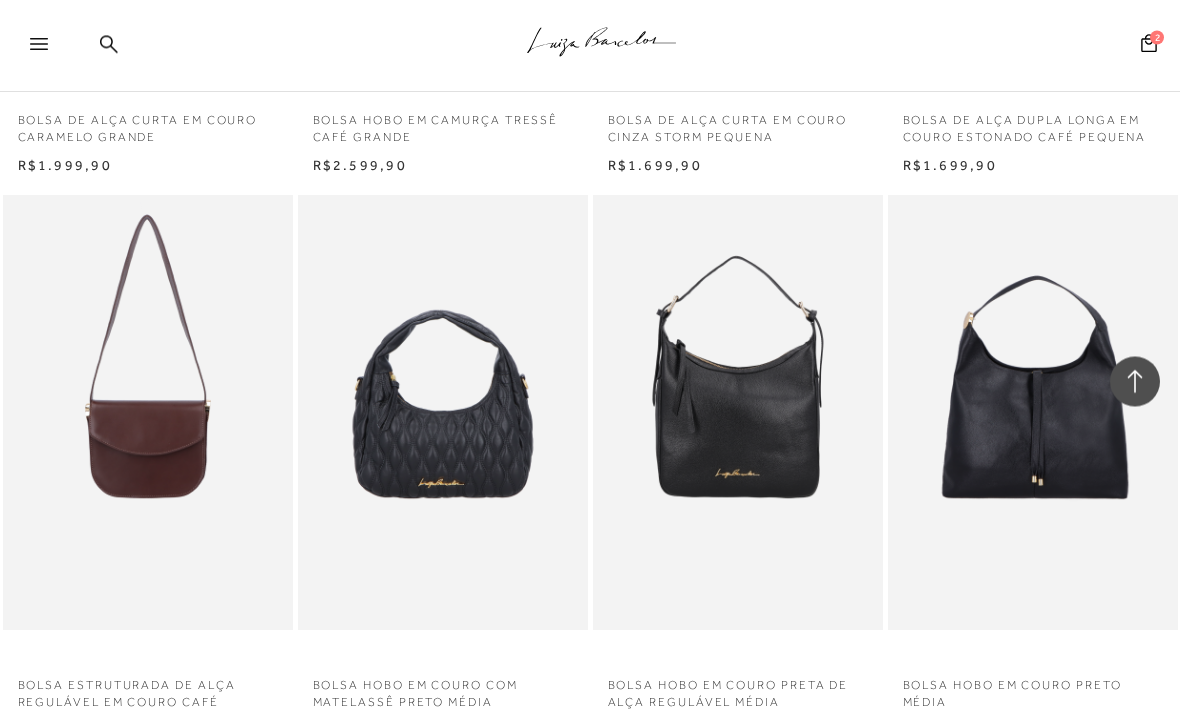scroll, scrollTop: 11090, scrollLeft: 0, axis: vertical 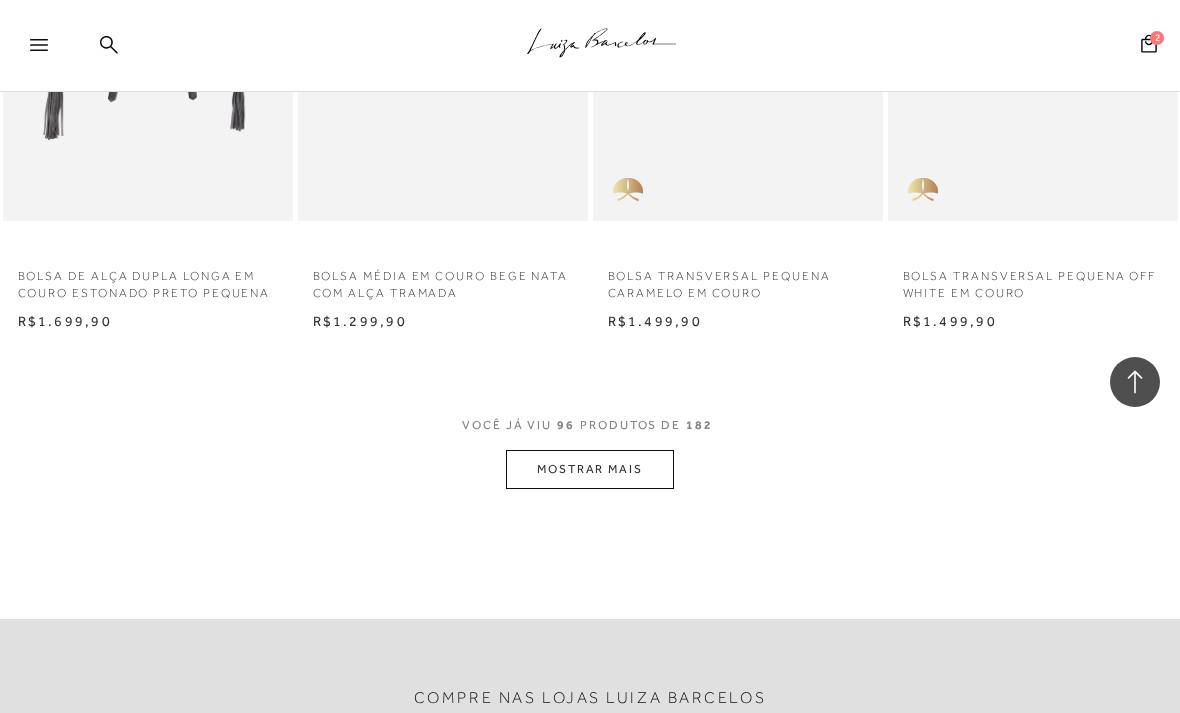 click on "MOSTRAR MAIS" at bounding box center [590, 469] 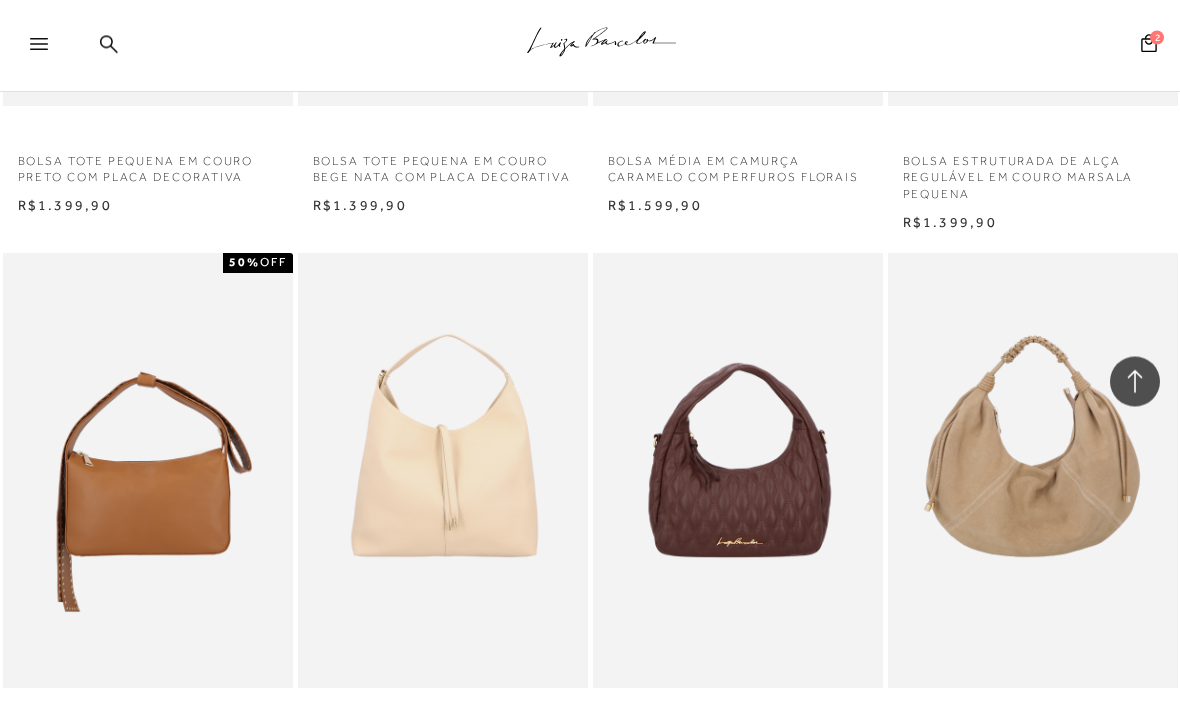 scroll, scrollTop: 15672, scrollLeft: 0, axis: vertical 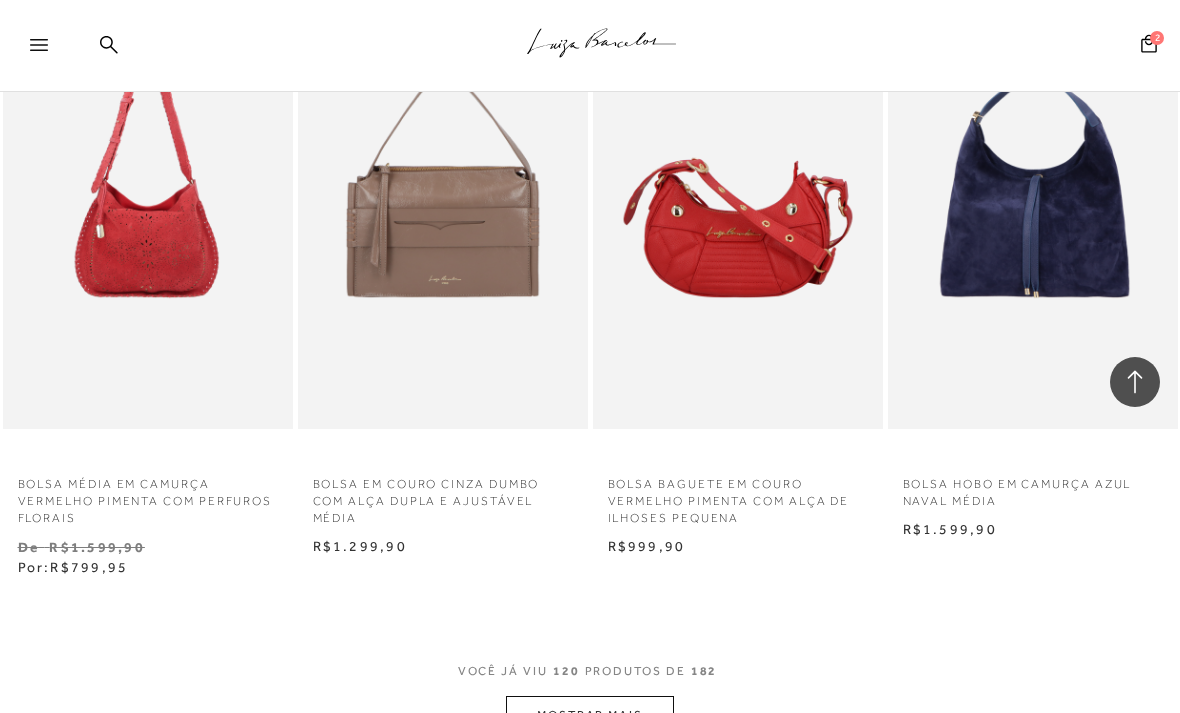 click on "MOSTRAR MAIS" at bounding box center (590, 715) 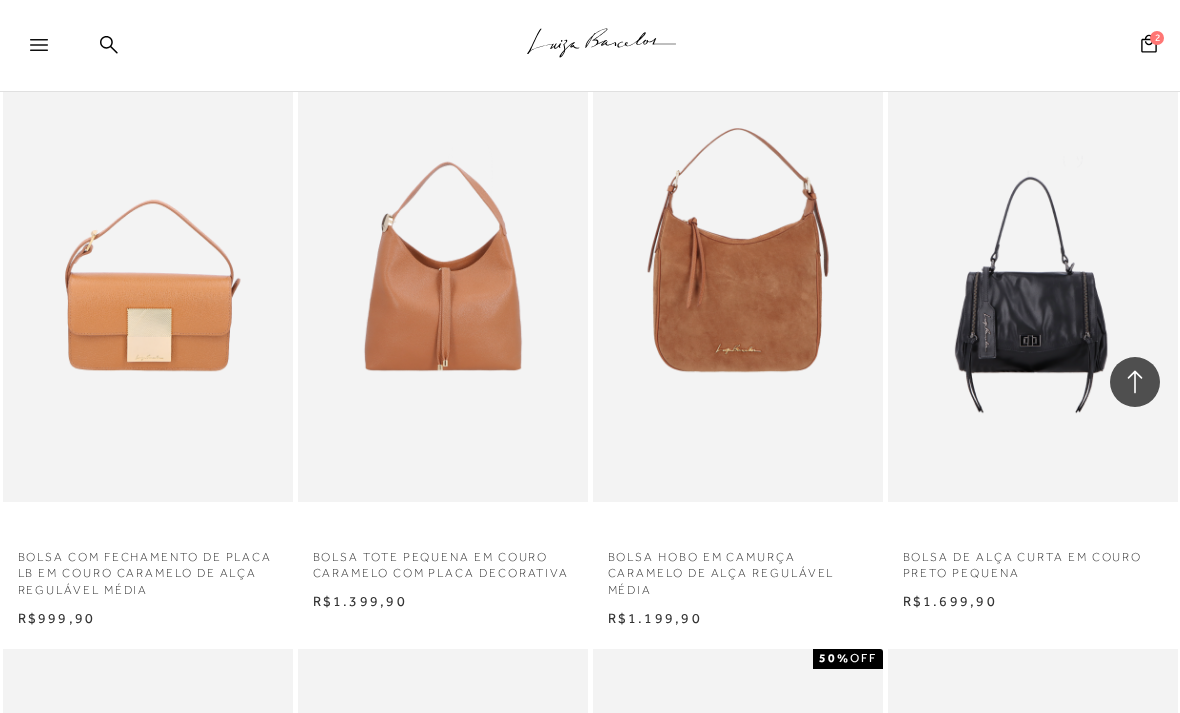 scroll, scrollTop: 18779, scrollLeft: 0, axis: vertical 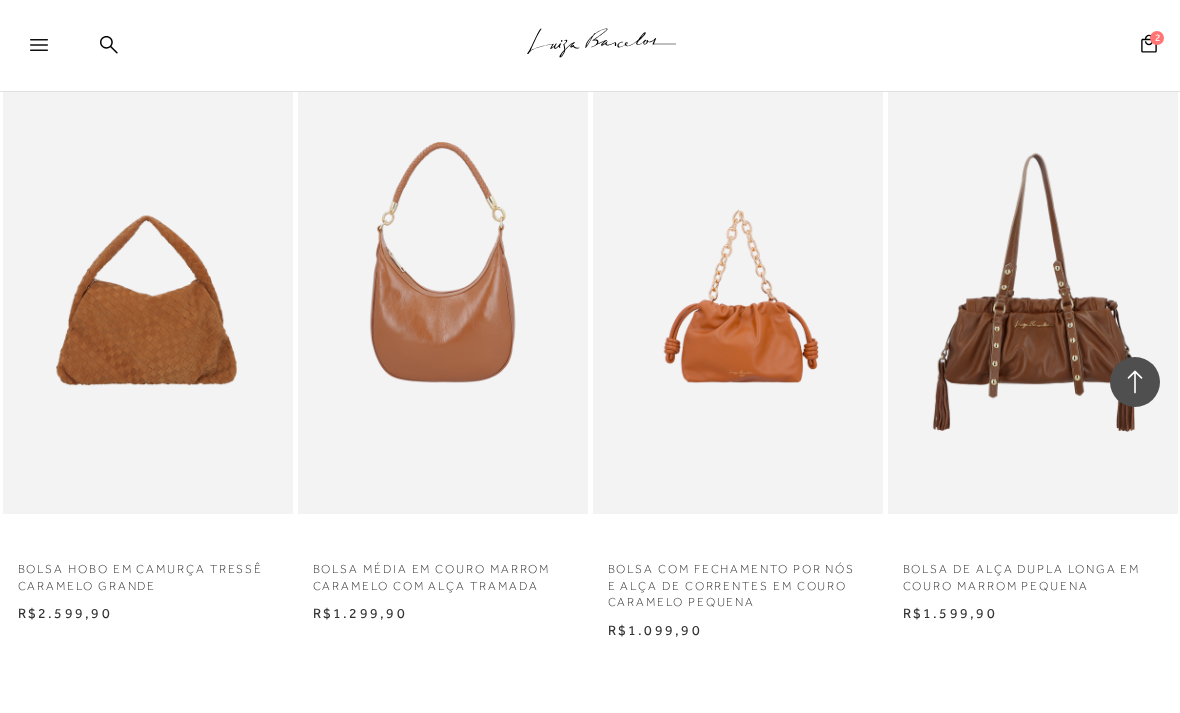 click on "MOSTRAR MAIS" at bounding box center (590, 778) 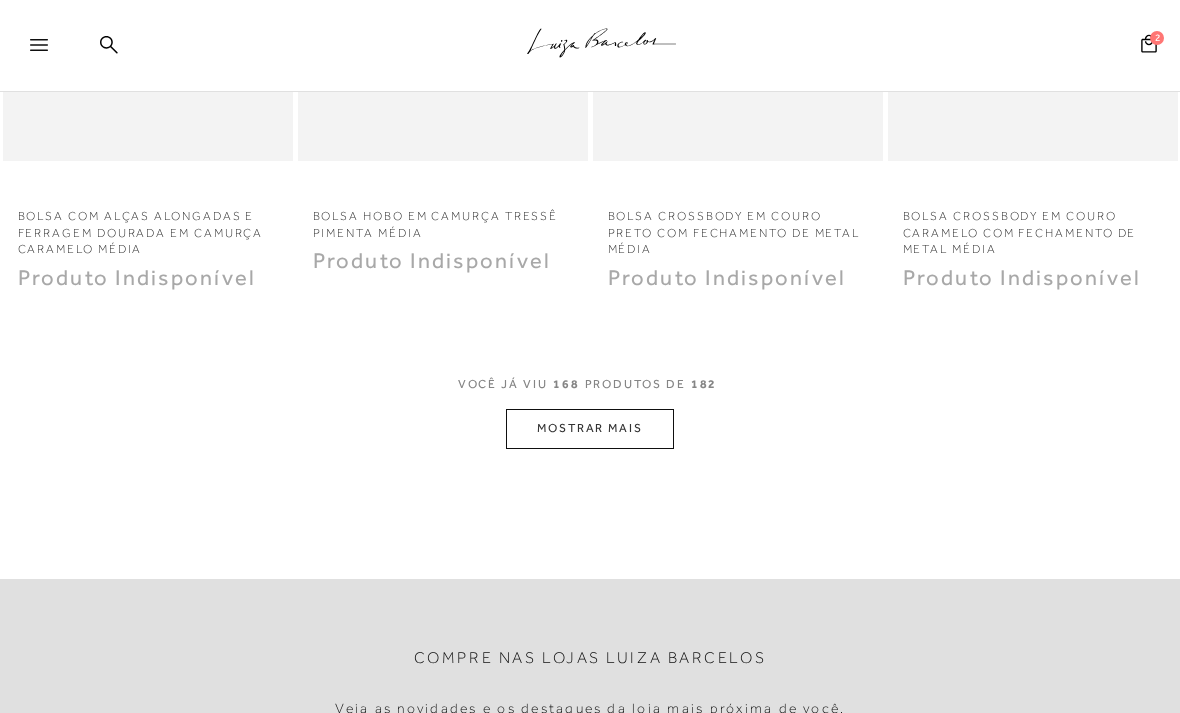 scroll, scrollTop: 0, scrollLeft: 0, axis: both 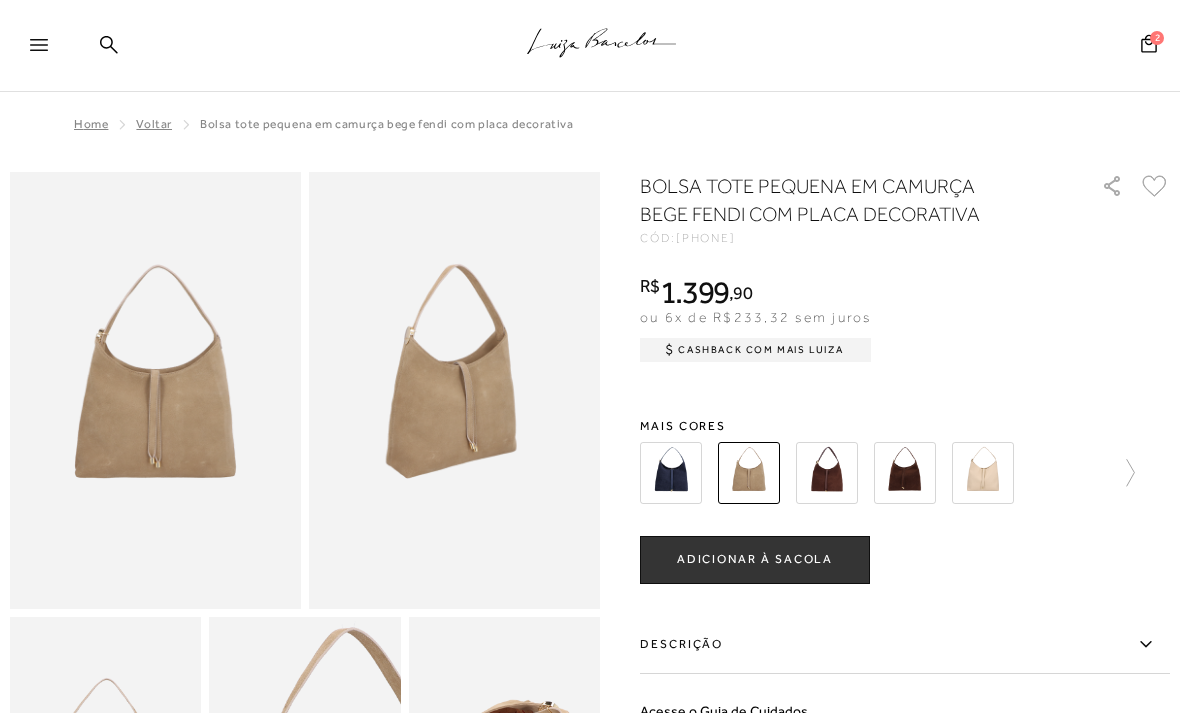 click at bounding box center (827, 473) 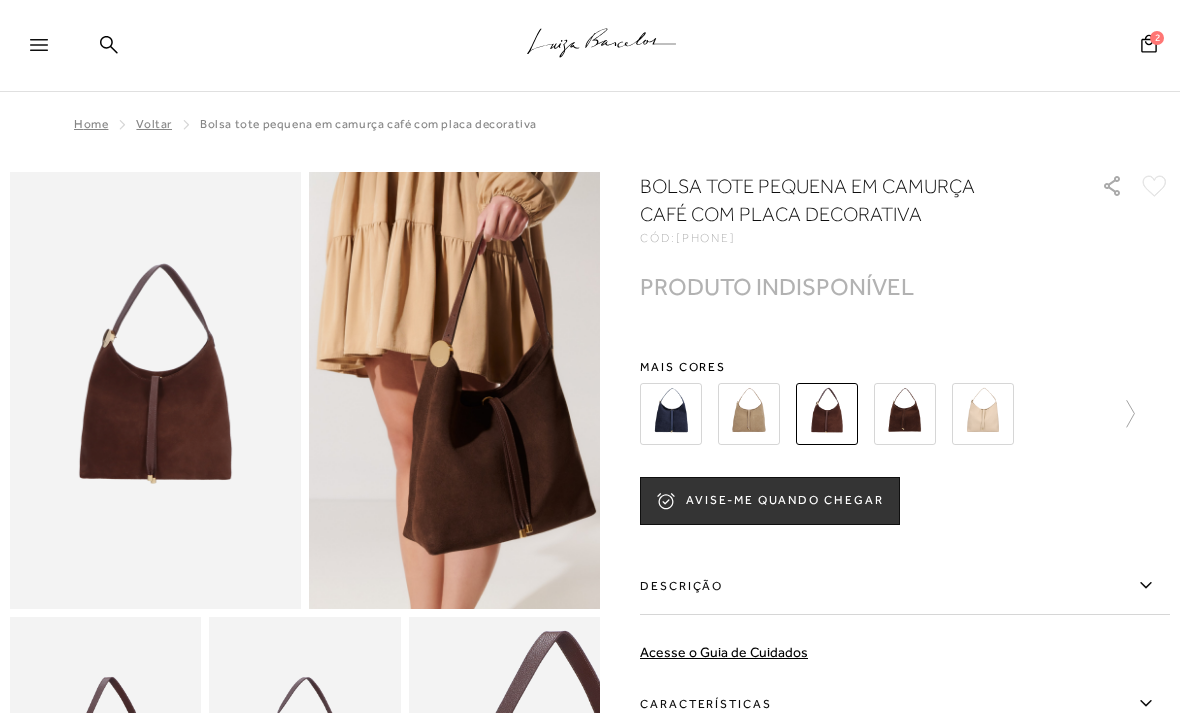 scroll, scrollTop: 0, scrollLeft: 0, axis: both 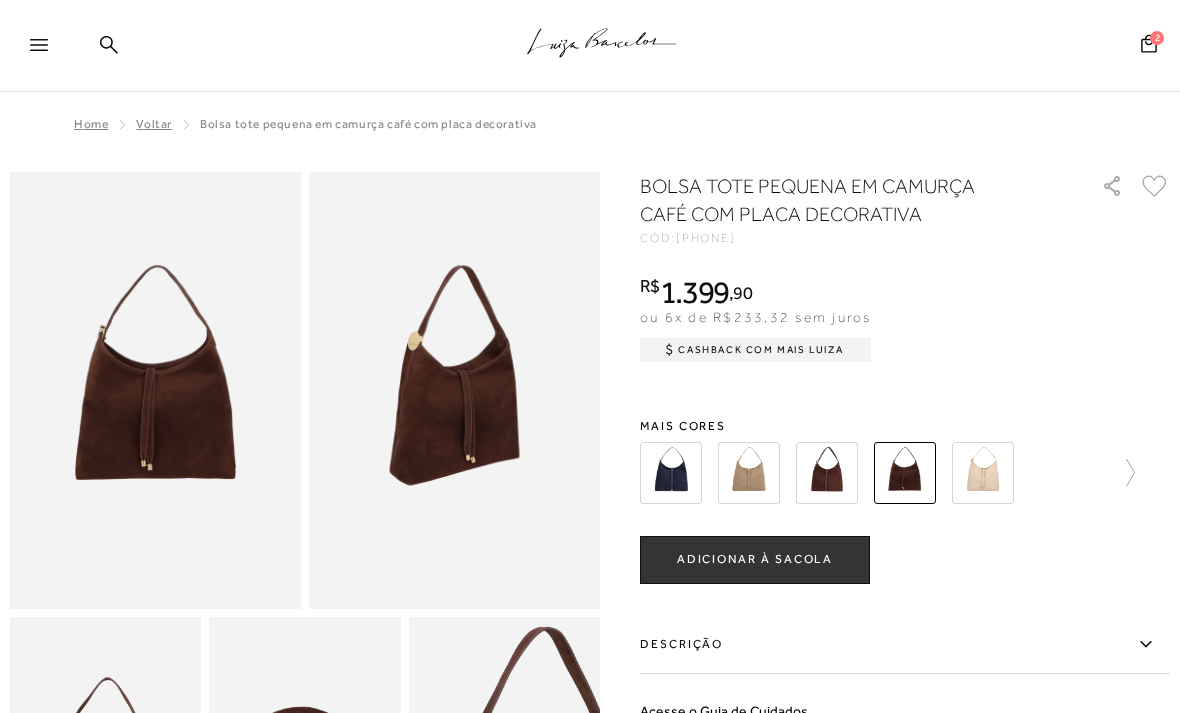 click at bounding box center [749, 473] 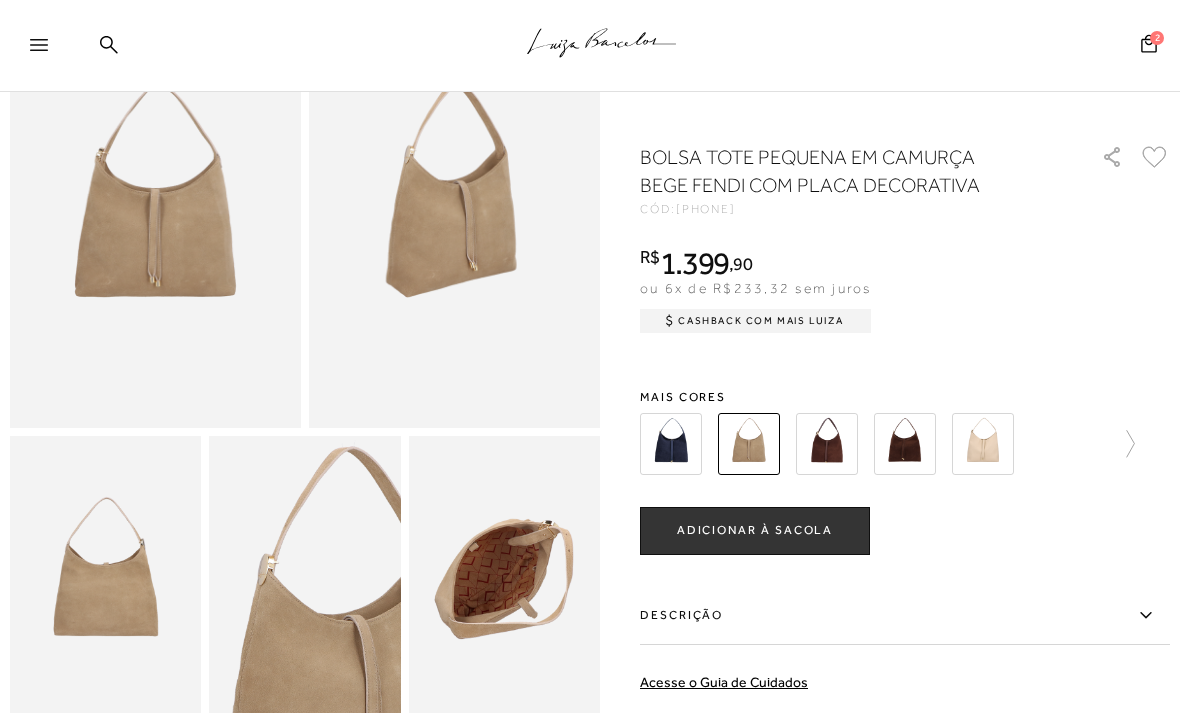 scroll, scrollTop: 0, scrollLeft: 0, axis: both 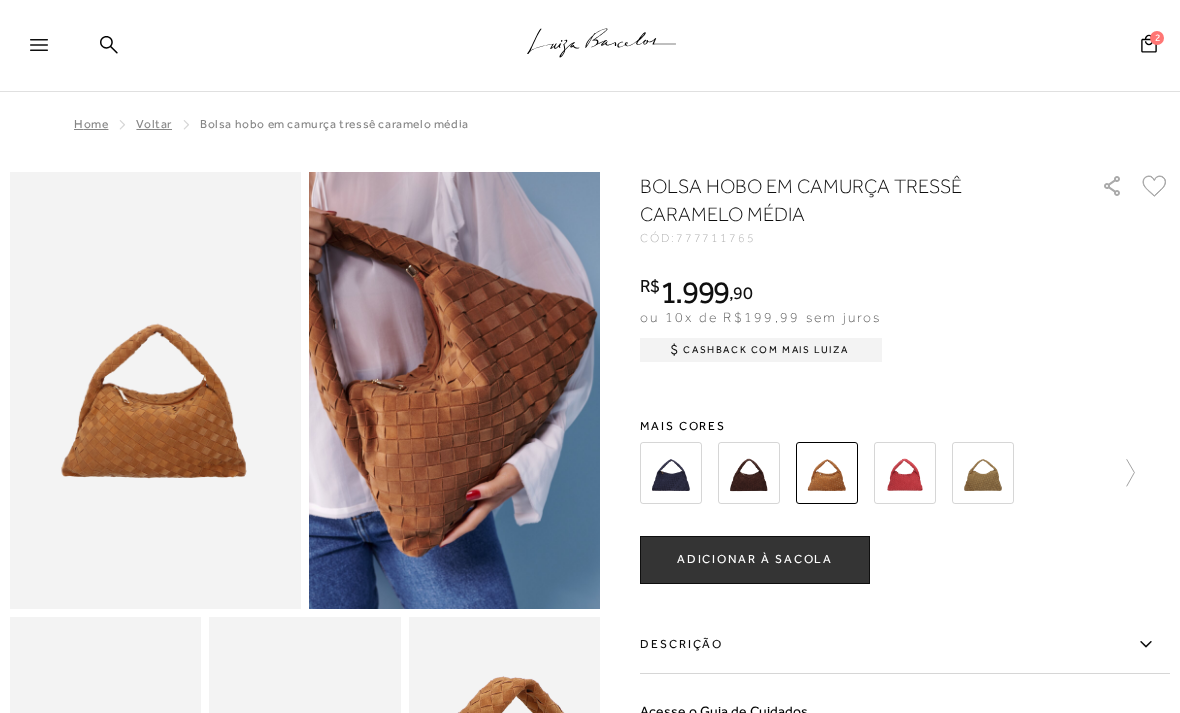 click at bounding box center (983, 473) 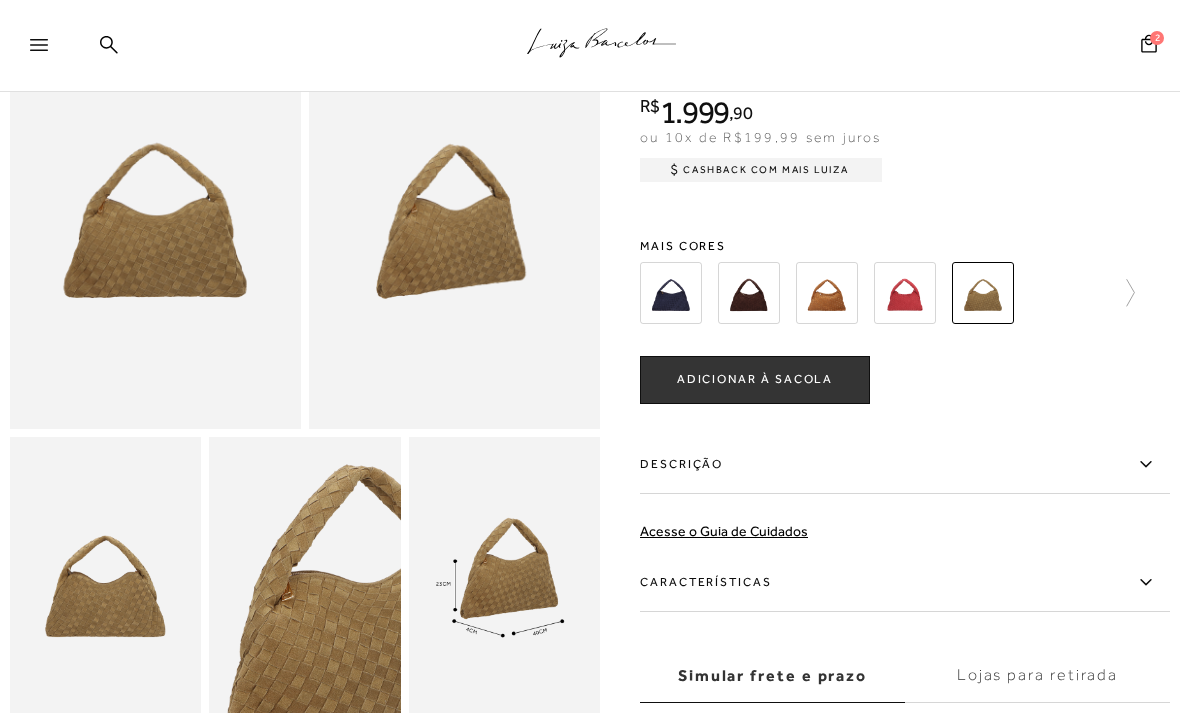 scroll, scrollTop: 195, scrollLeft: 0, axis: vertical 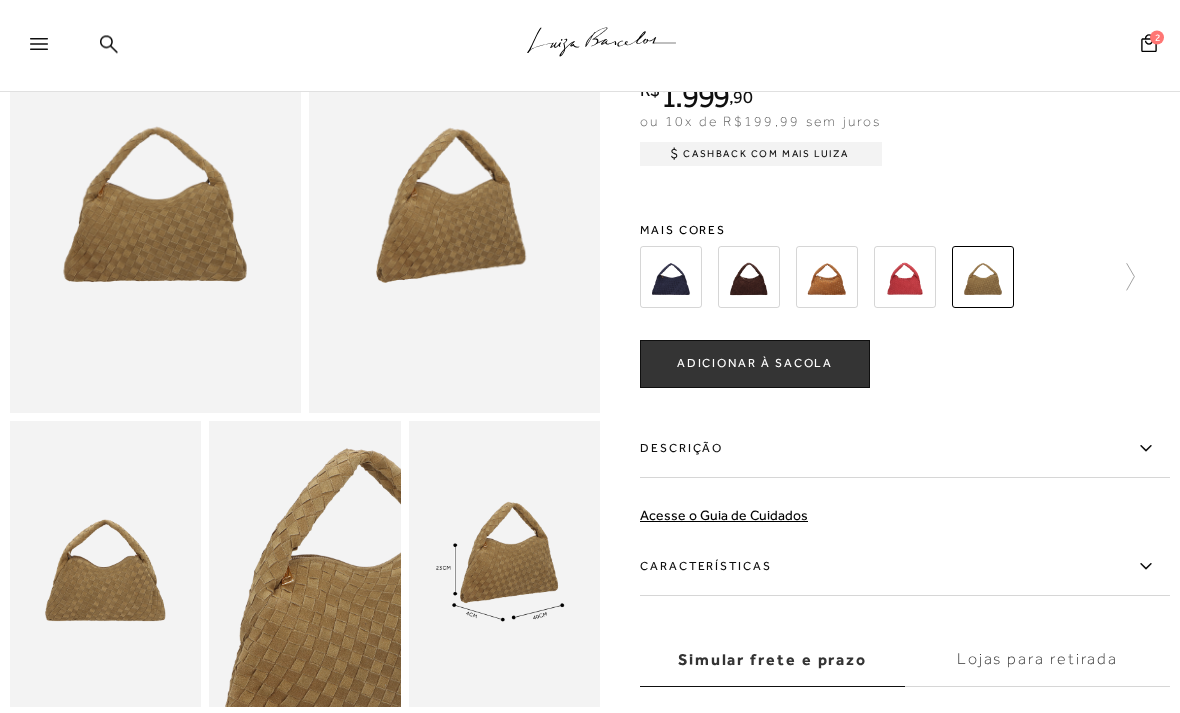 click at bounding box center [827, 278] 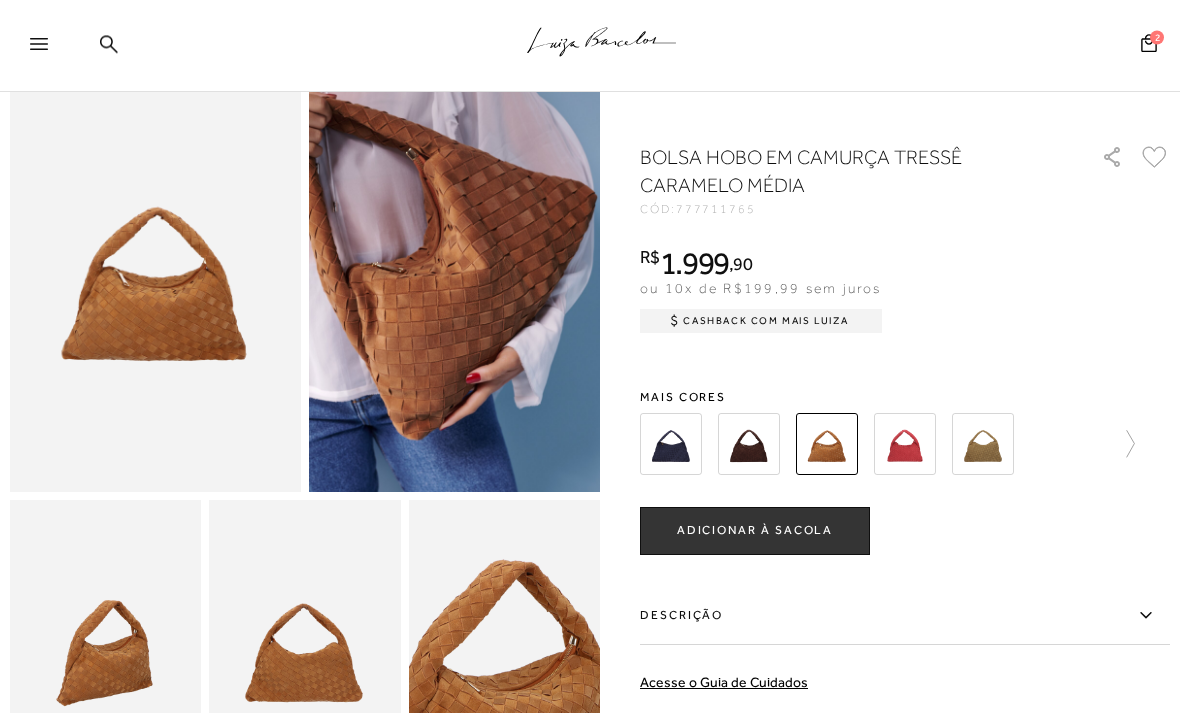 scroll, scrollTop: 0, scrollLeft: 0, axis: both 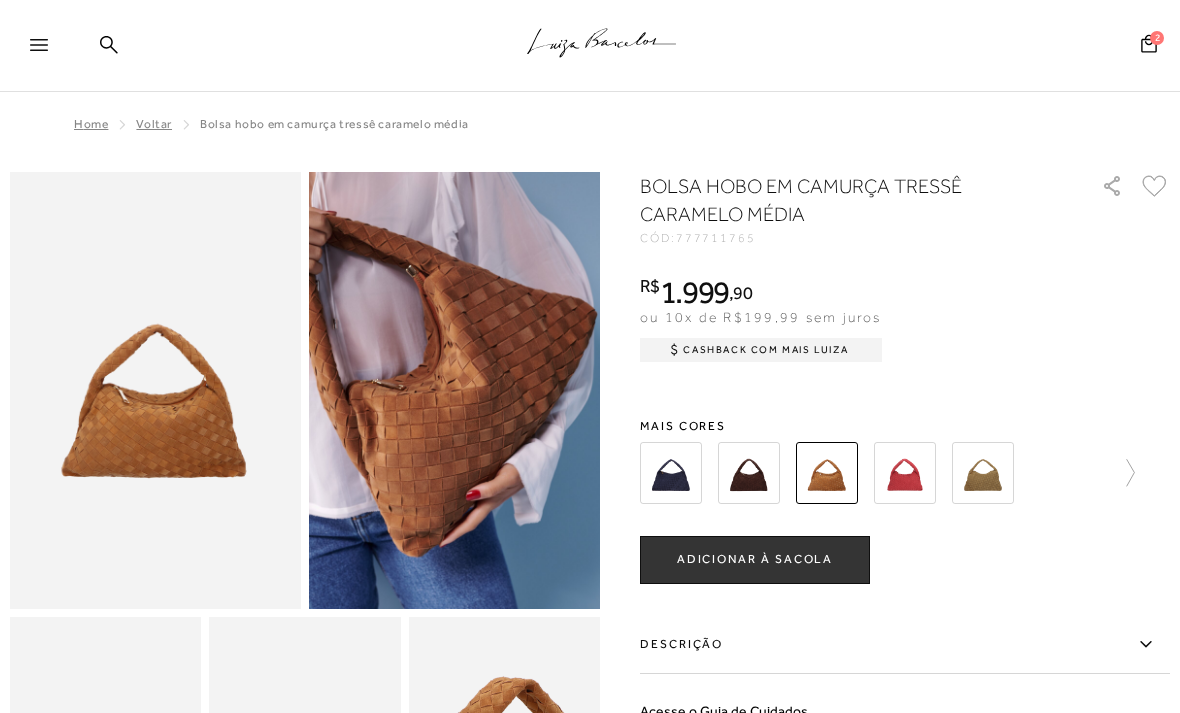 click at bounding box center (1121, 473) 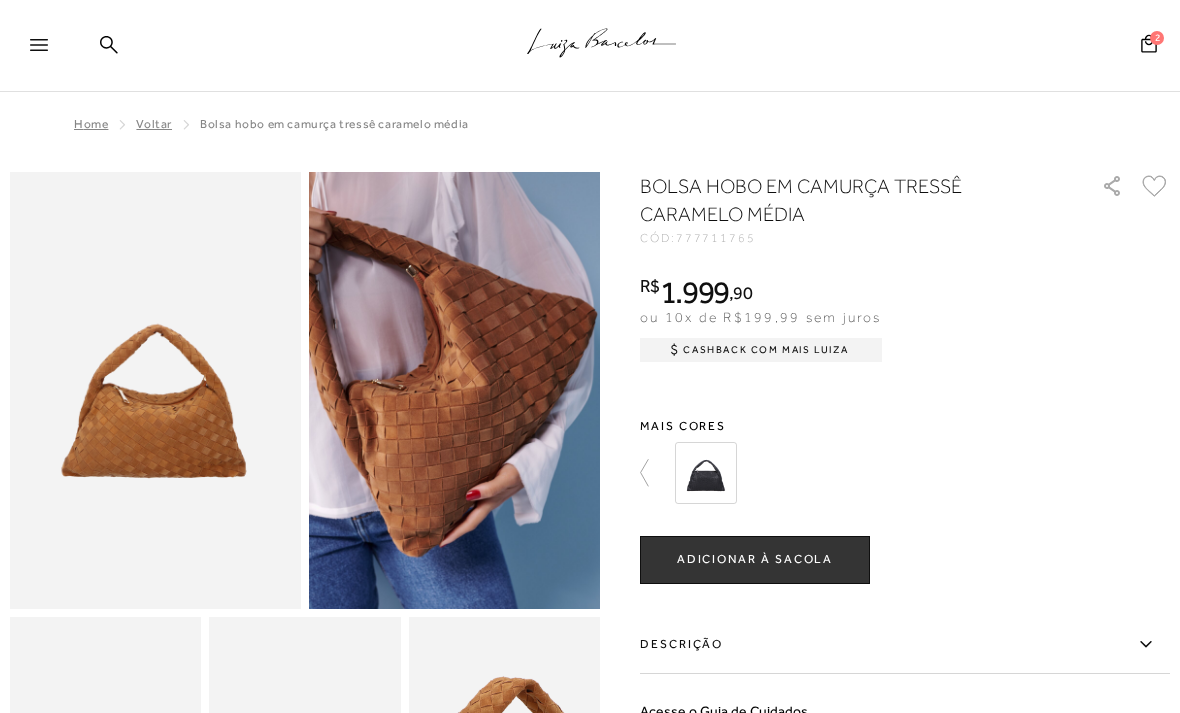 click 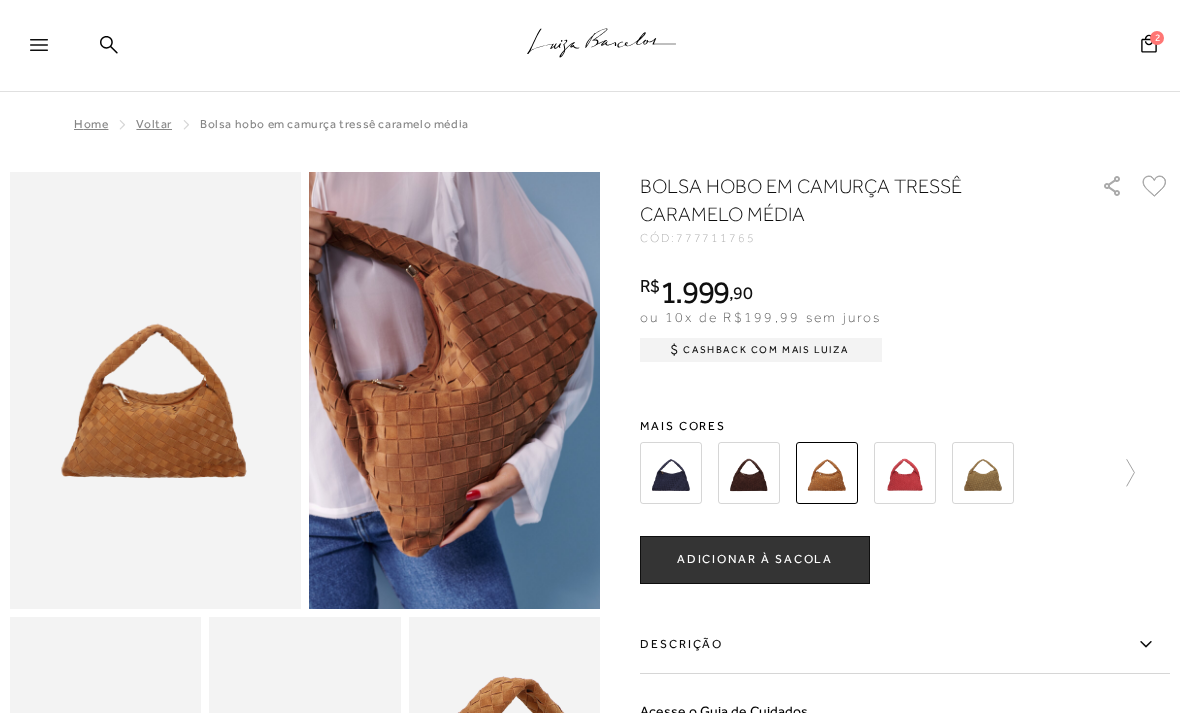 click at bounding box center [983, 473] 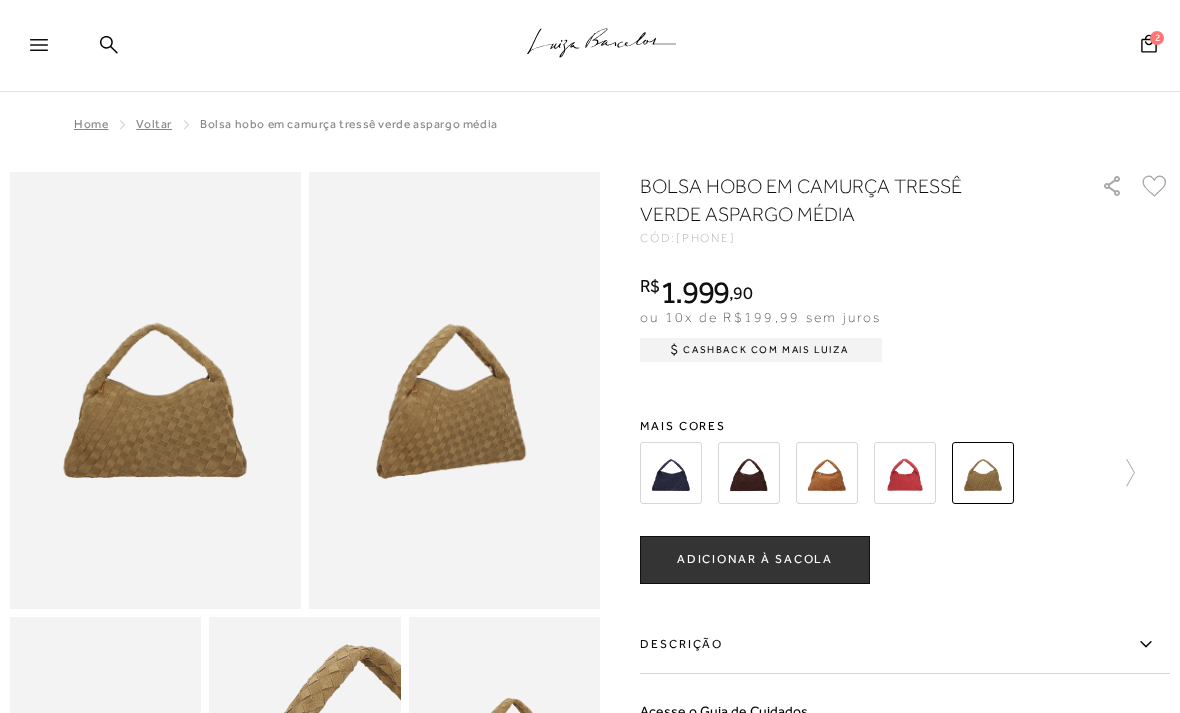 scroll, scrollTop: 0, scrollLeft: 0, axis: both 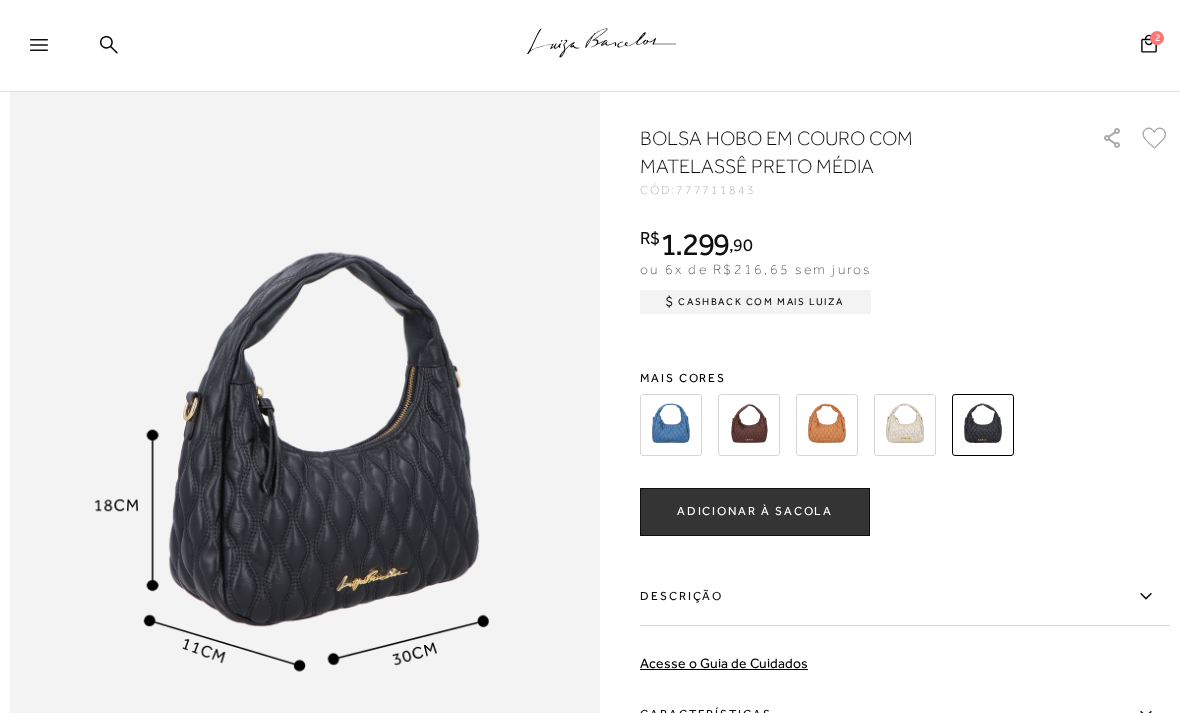 click at bounding box center (749, 424) 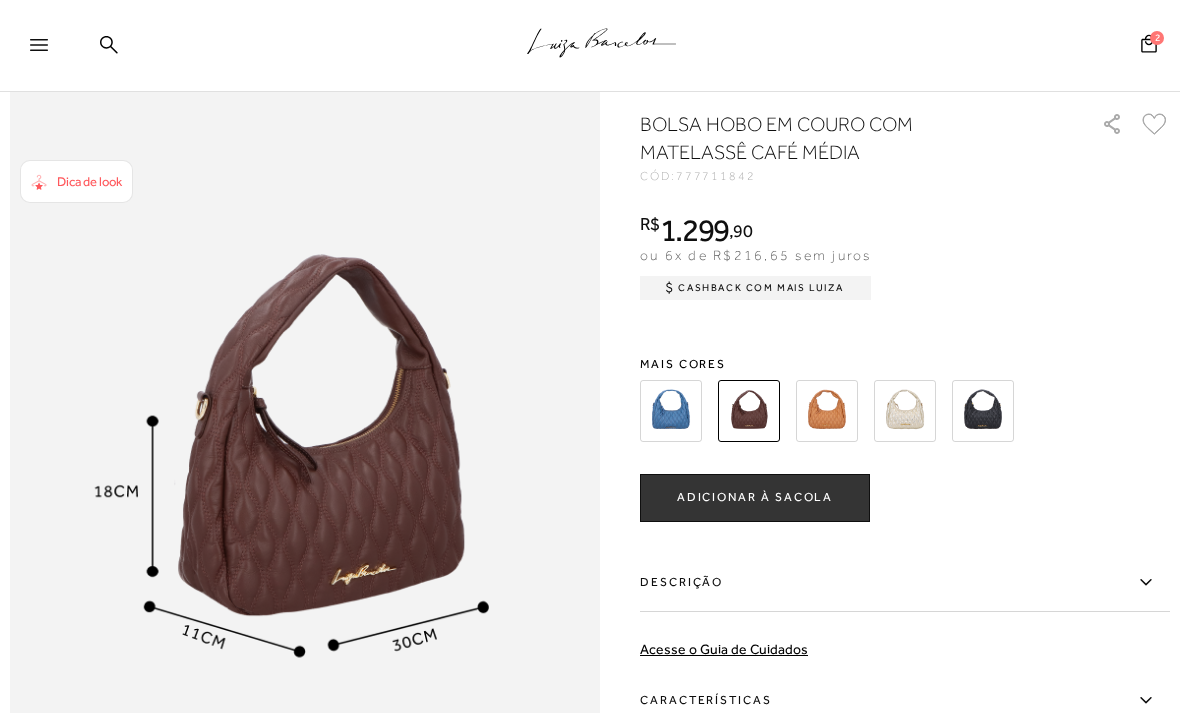 scroll, scrollTop: 878, scrollLeft: 0, axis: vertical 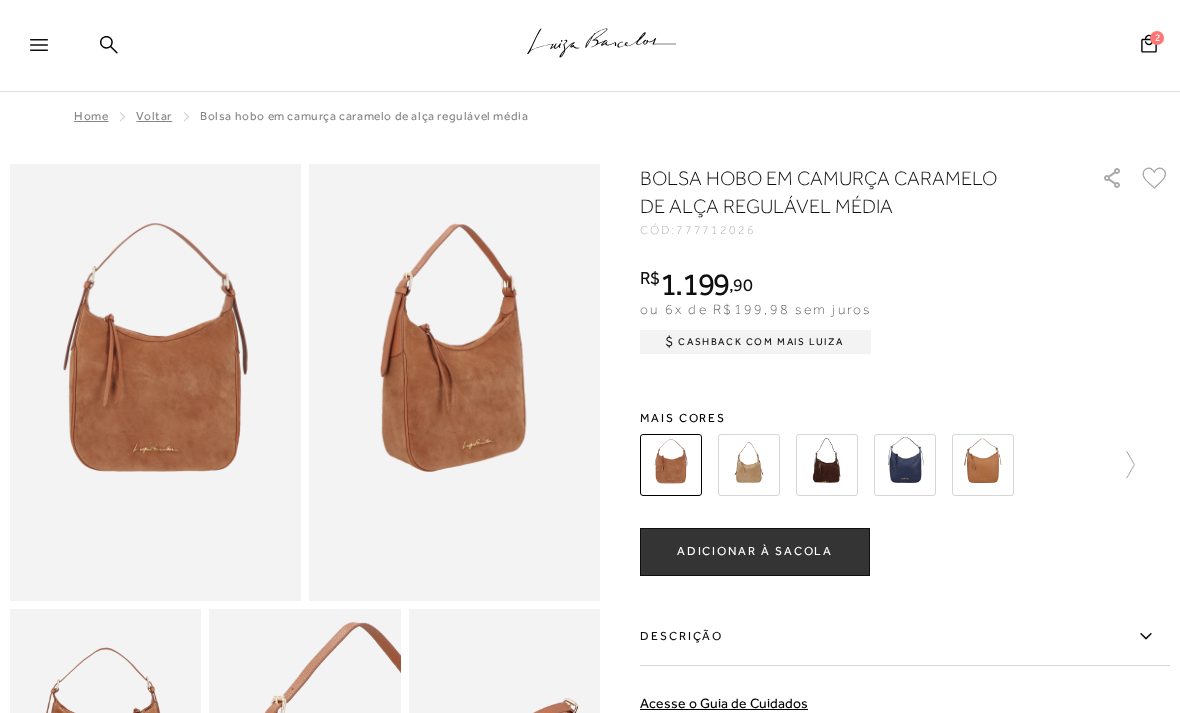 click at bounding box center (749, 465) 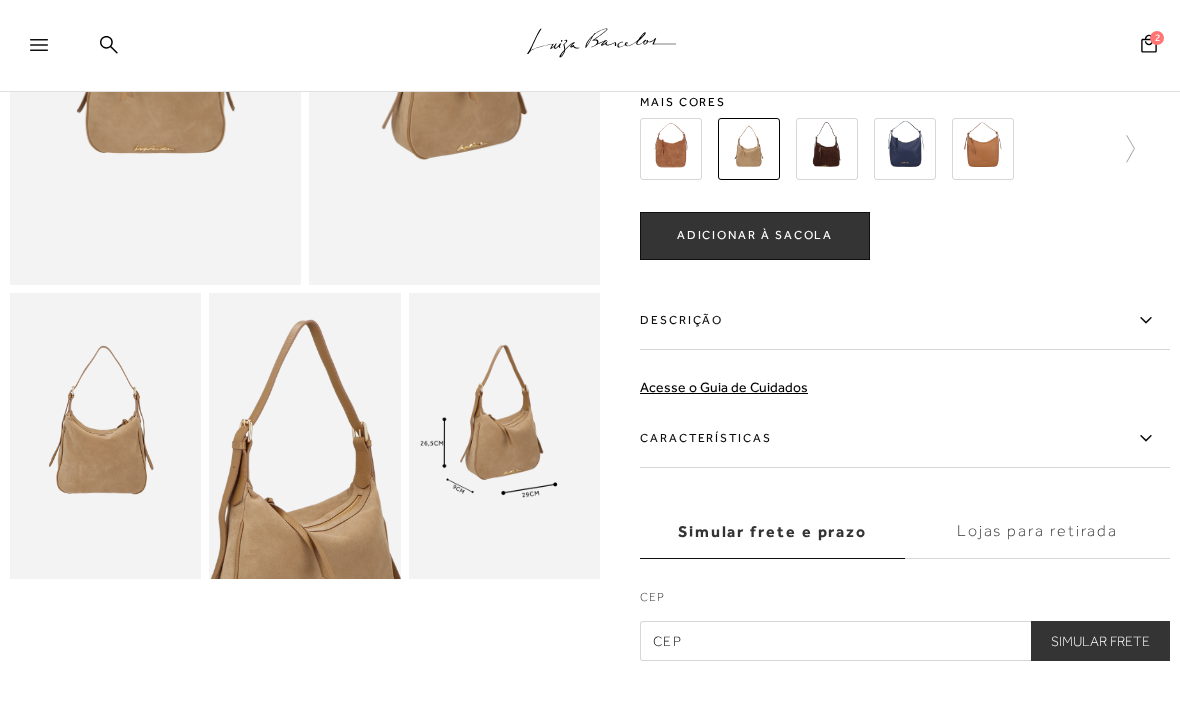 scroll, scrollTop: 323, scrollLeft: 0, axis: vertical 